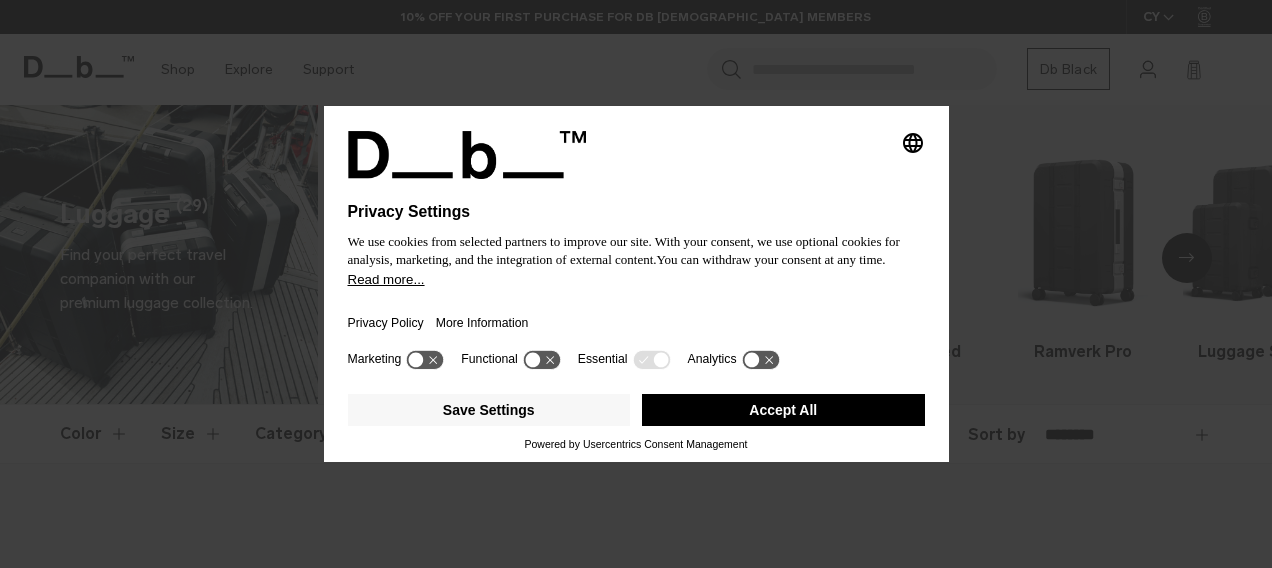 scroll, scrollTop: 0, scrollLeft: 0, axis: both 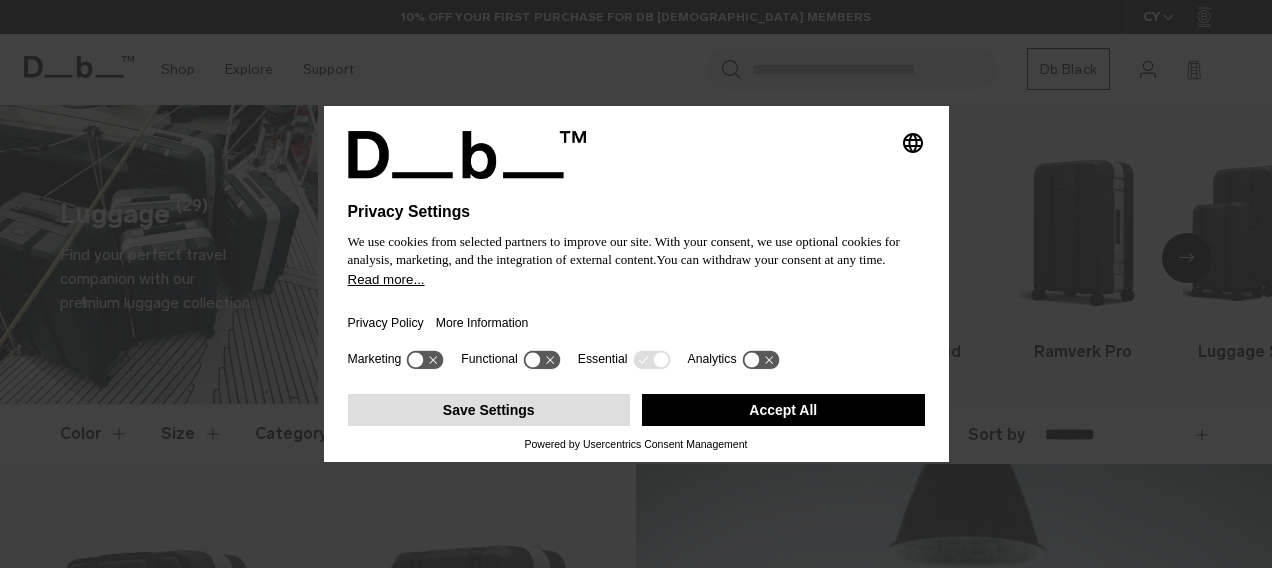 click on "Save Settings" at bounding box center [489, 410] 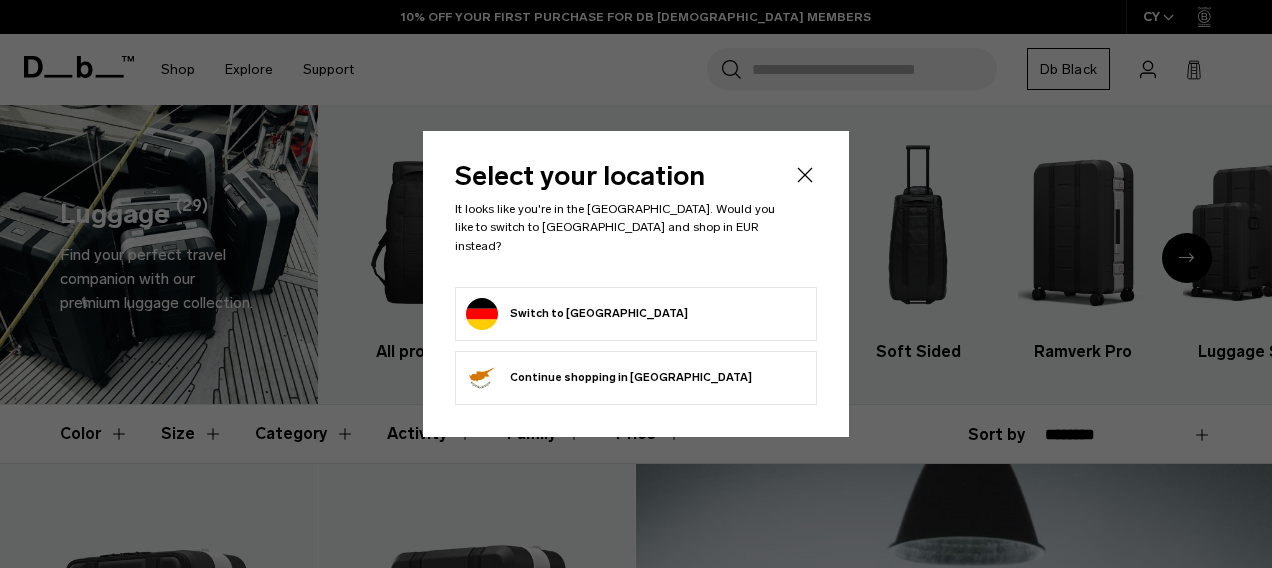 click on "Switch to Germany" at bounding box center (636, 314) 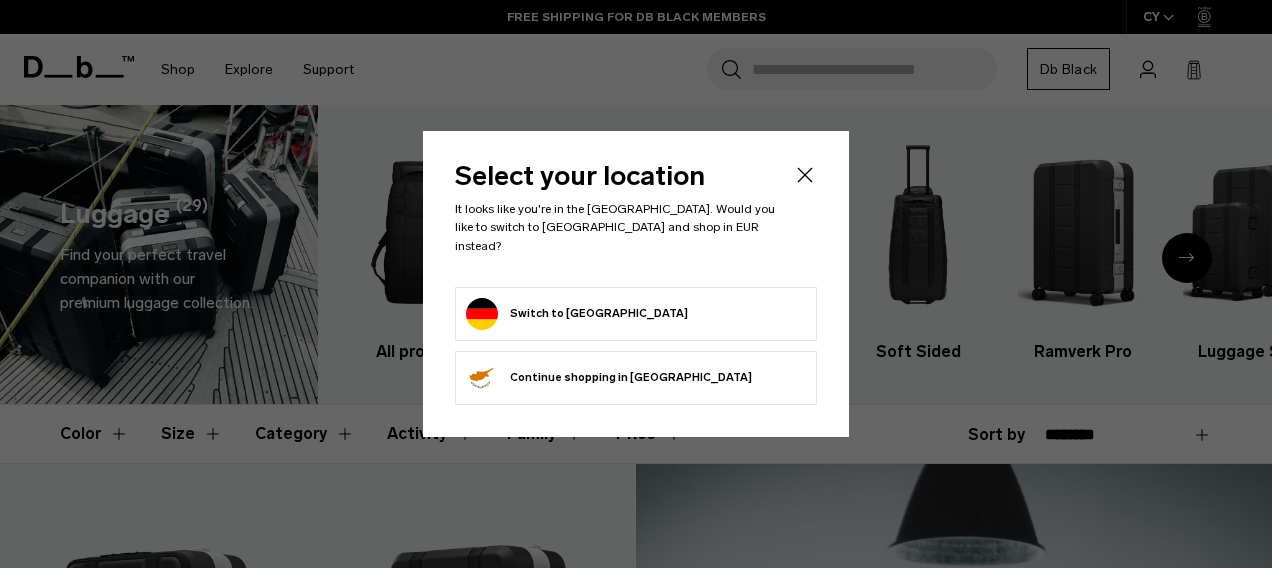 click on "Switch to Germany" at bounding box center [577, 314] 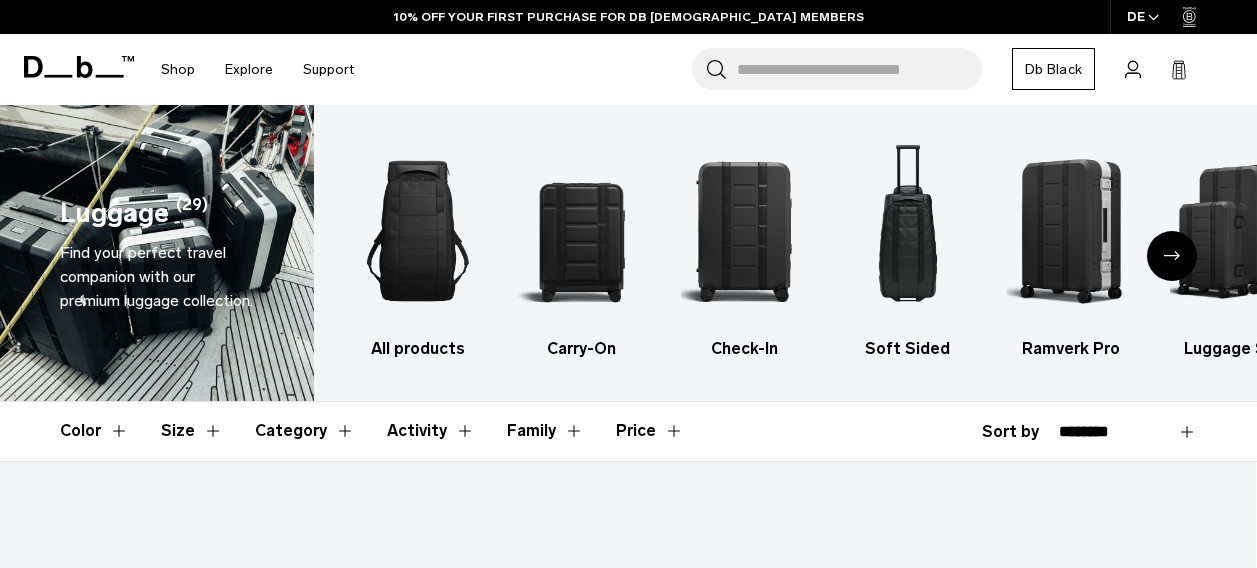 scroll, scrollTop: 0, scrollLeft: 0, axis: both 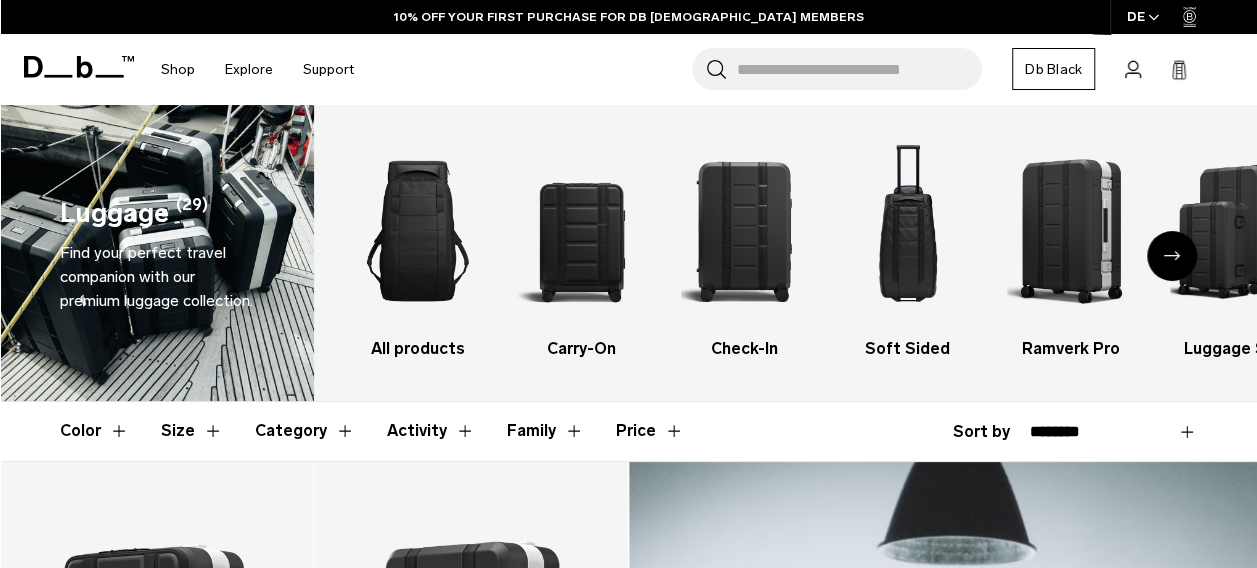 click at bounding box center [1172, 256] 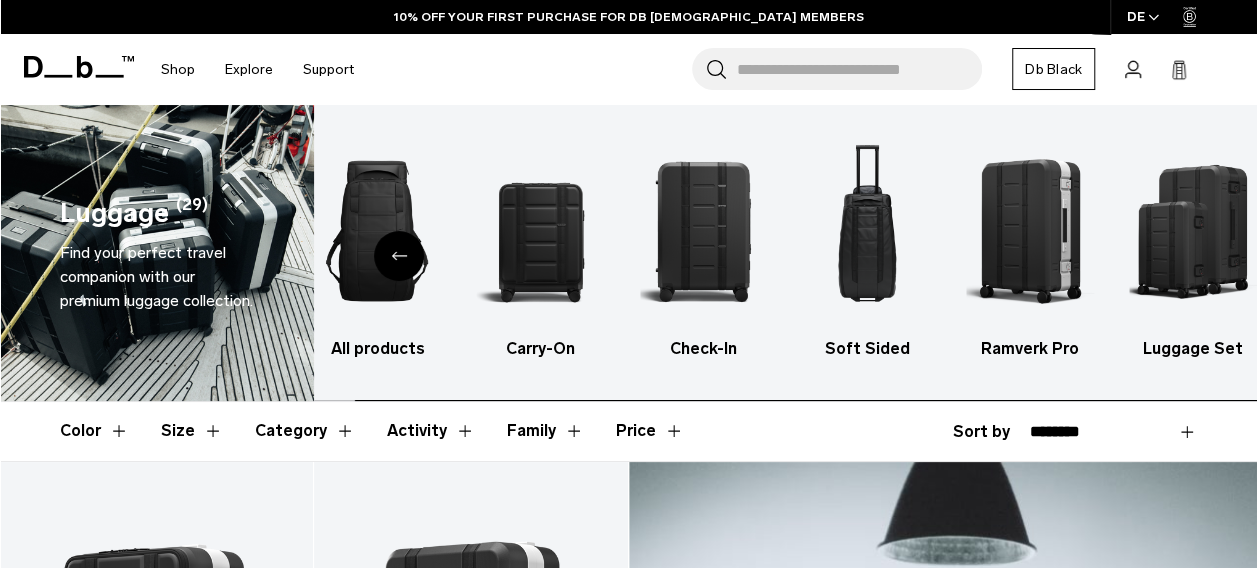 click at bounding box center [1193, 231] 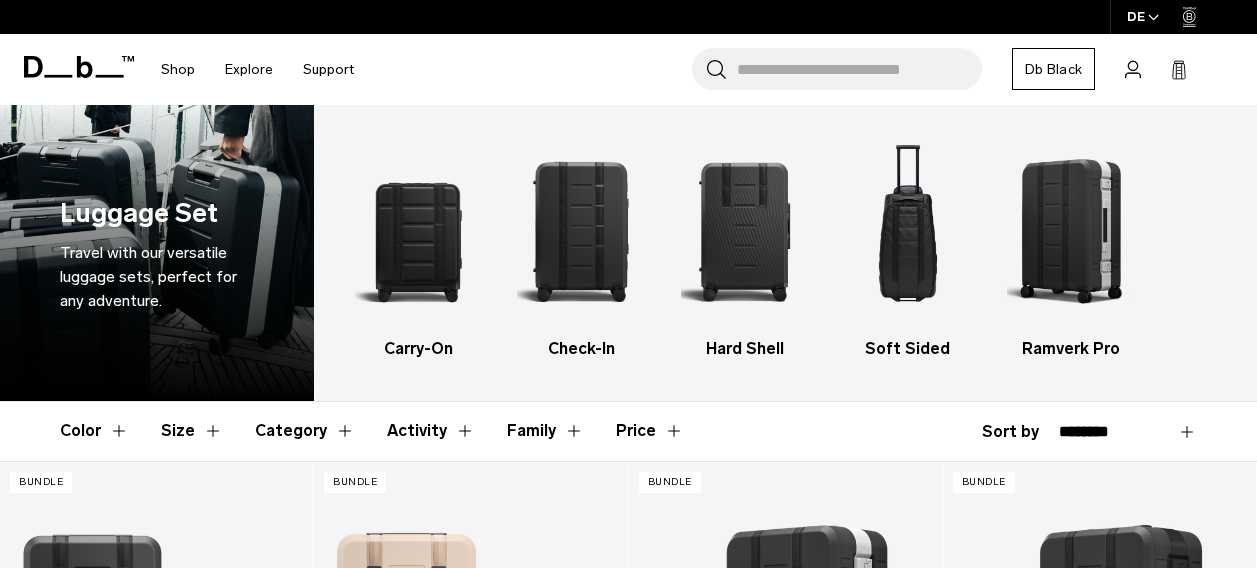 scroll, scrollTop: 0, scrollLeft: 0, axis: both 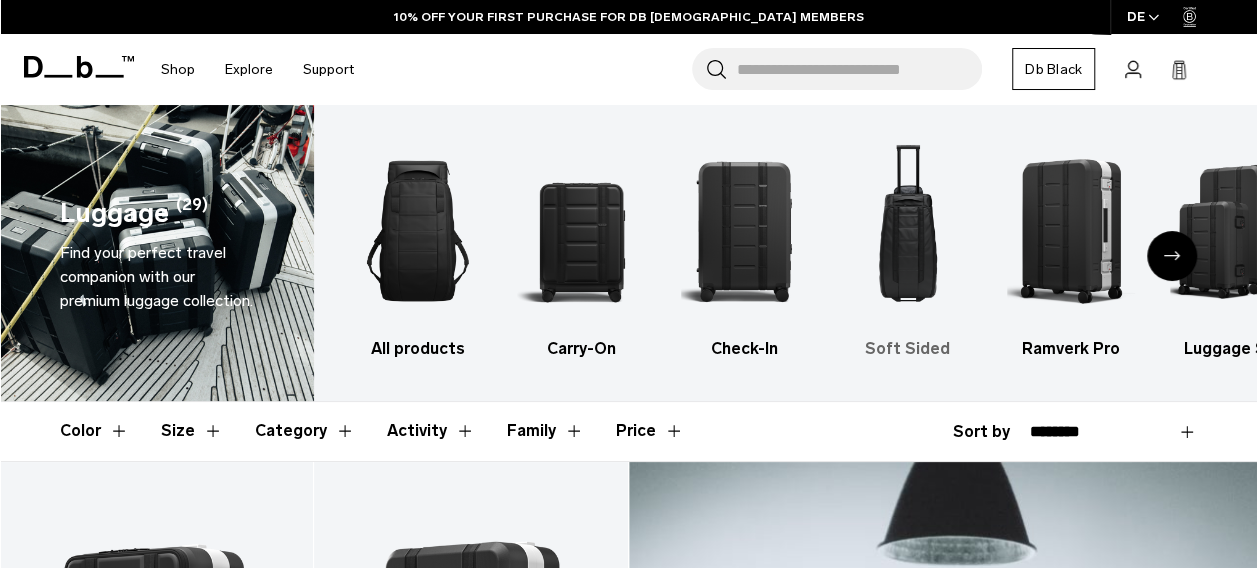 click at bounding box center (908, 231) 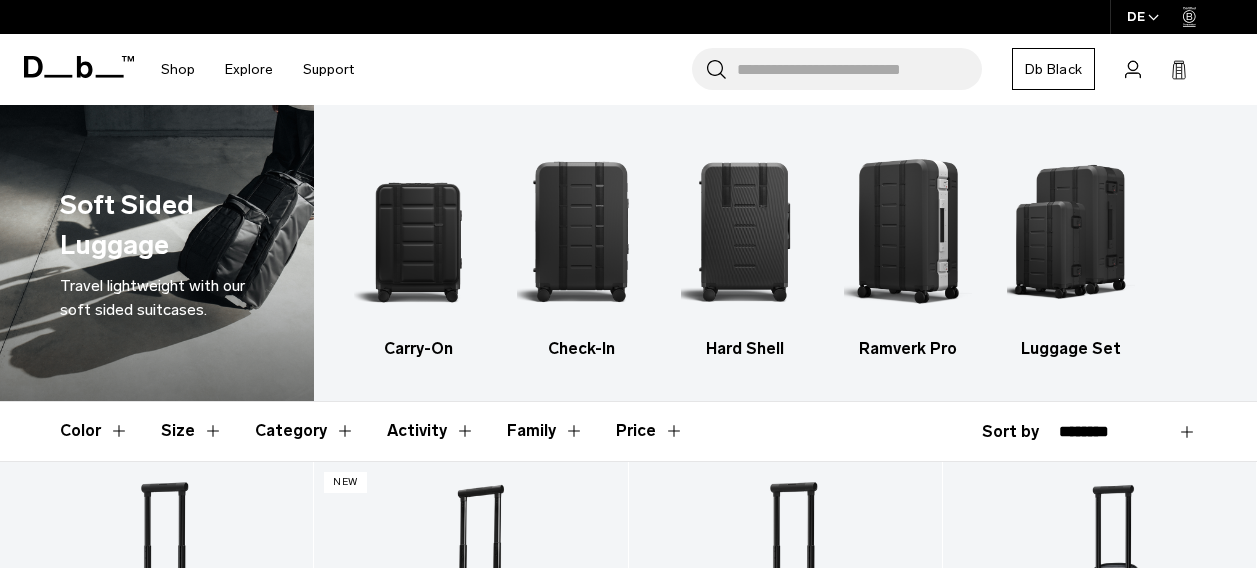 scroll, scrollTop: 0, scrollLeft: 0, axis: both 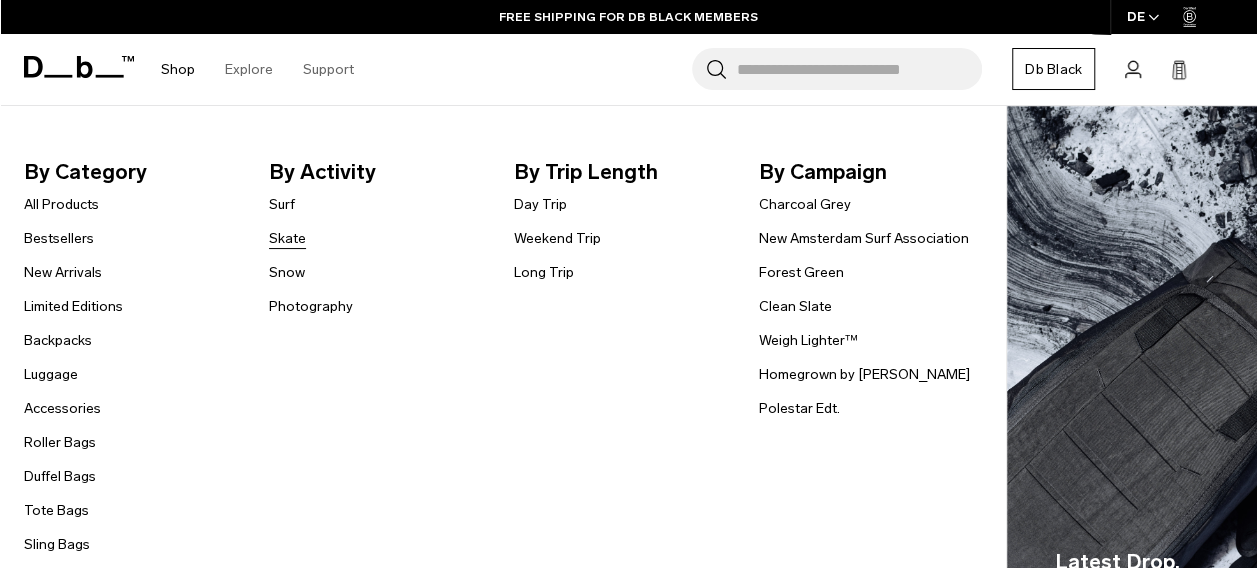 click on "Skate" at bounding box center [287, 238] 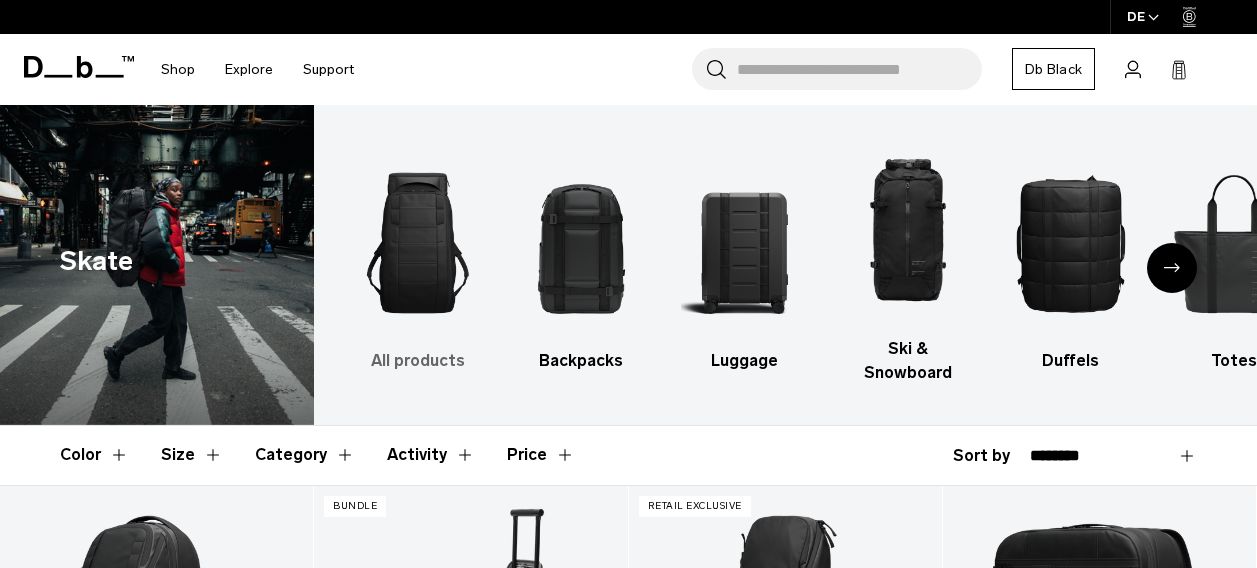 scroll, scrollTop: 0, scrollLeft: 0, axis: both 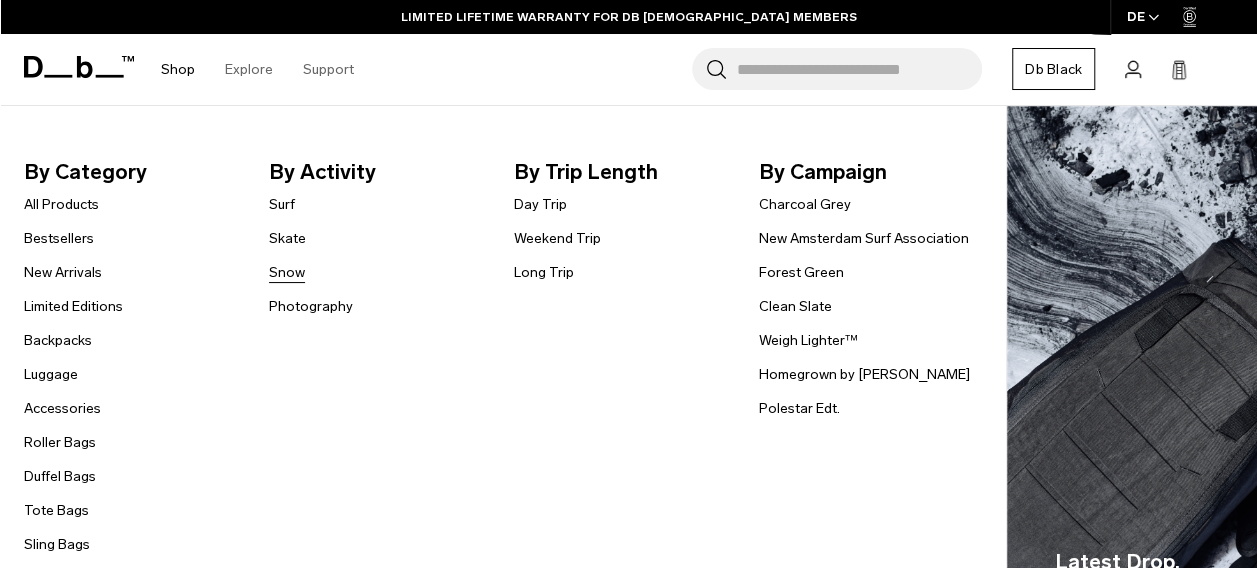 click on "Snow" at bounding box center (287, 272) 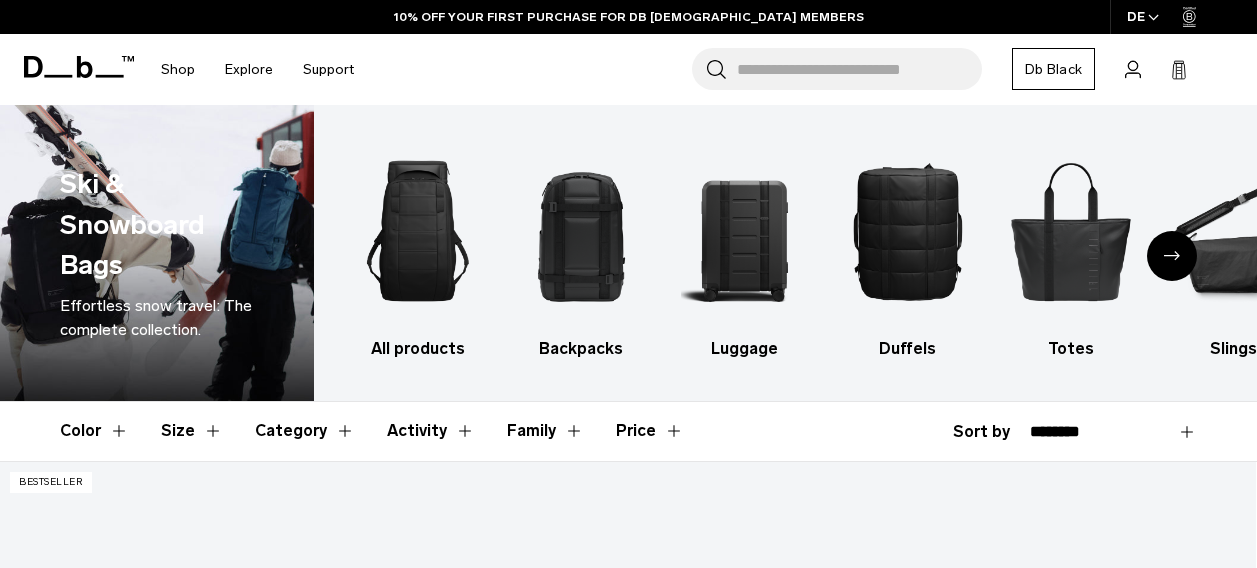 scroll, scrollTop: 0, scrollLeft: 0, axis: both 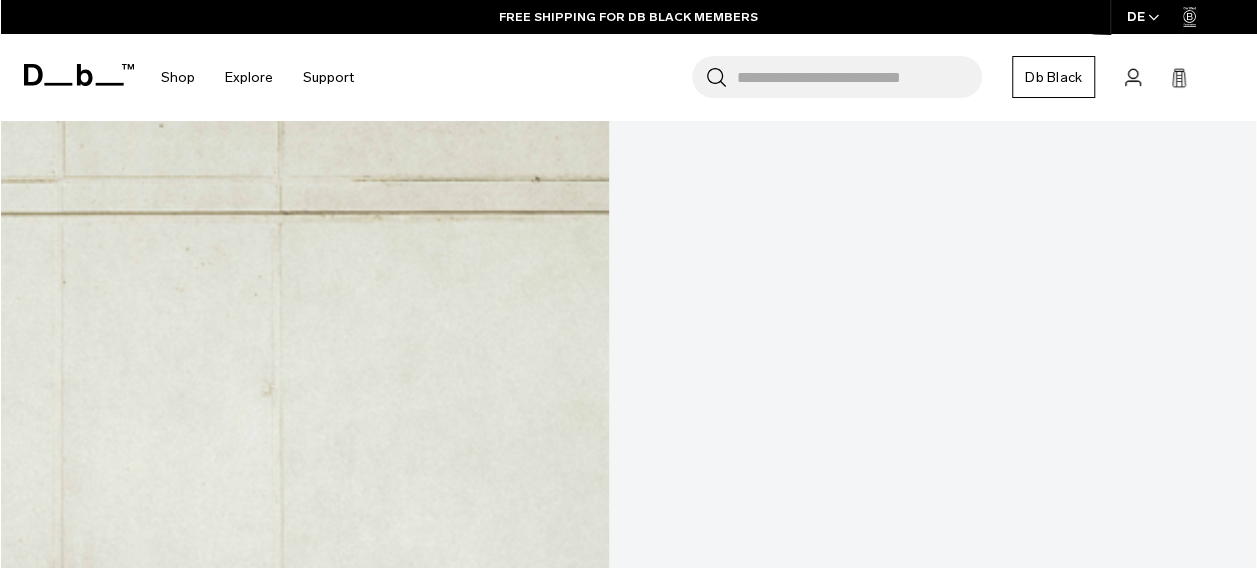 click at bounding box center [628, 761] 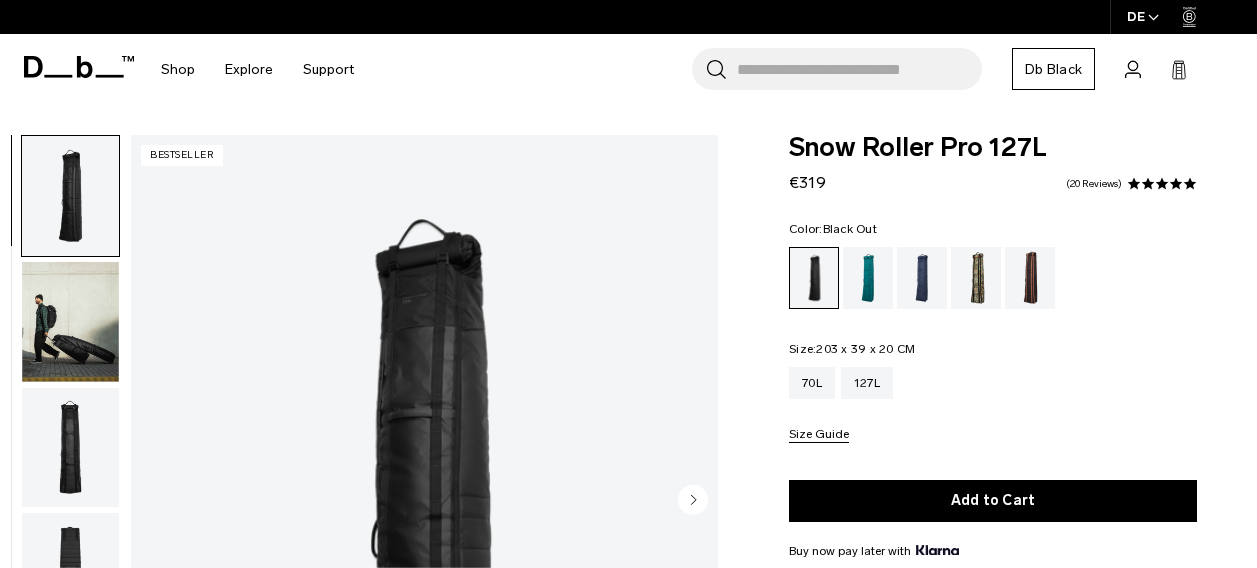 scroll, scrollTop: 0, scrollLeft: 0, axis: both 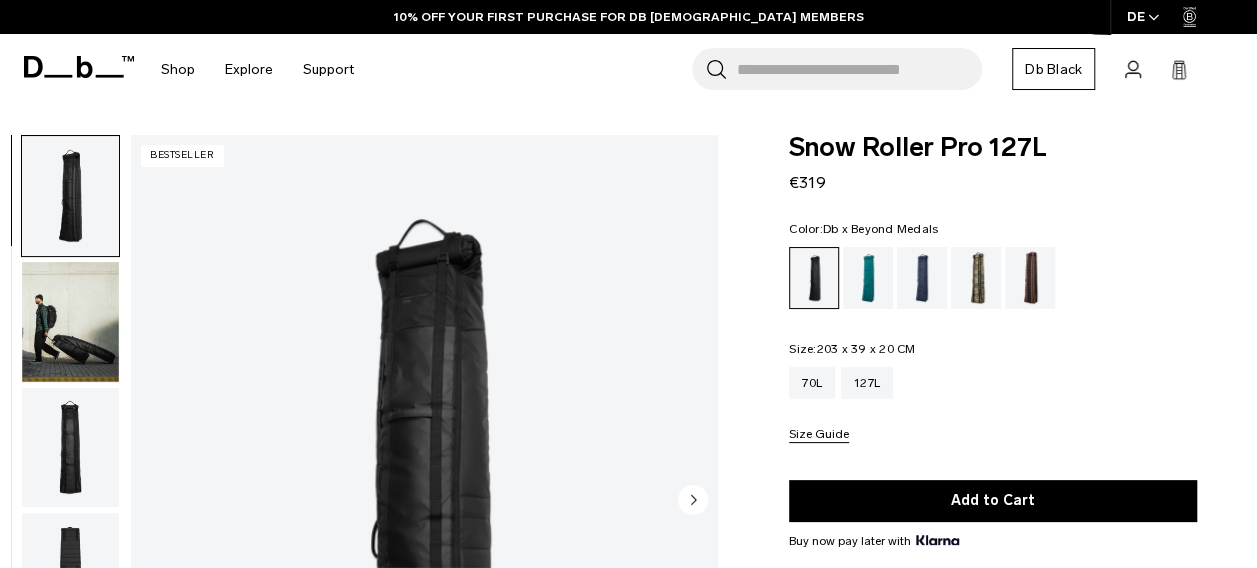 click at bounding box center [976, 278] 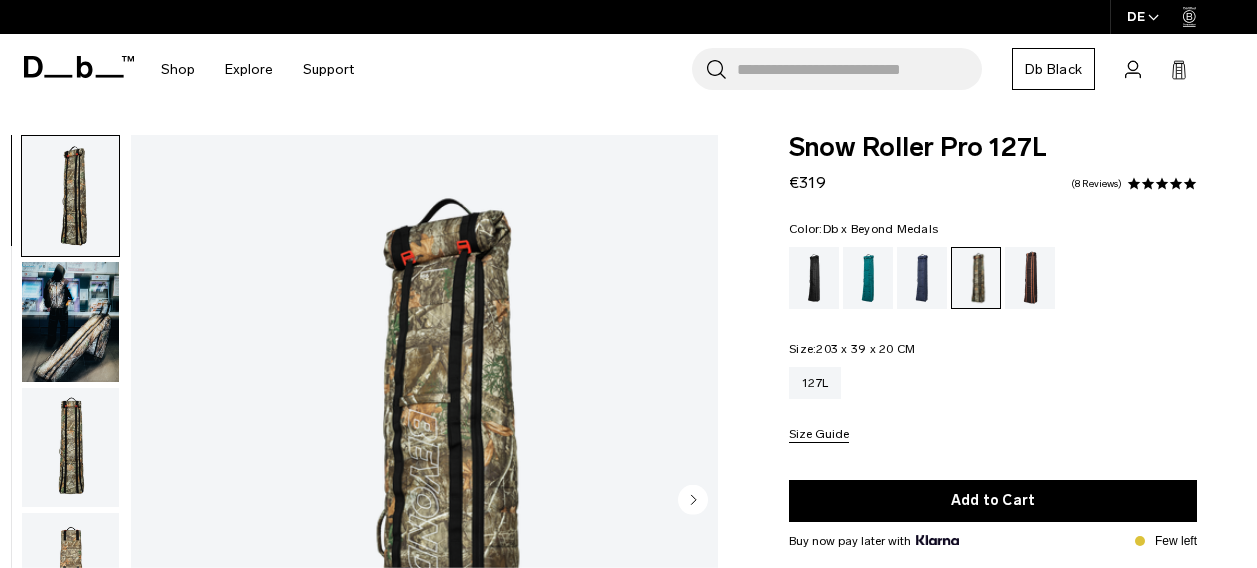 scroll, scrollTop: 0, scrollLeft: 0, axis: both 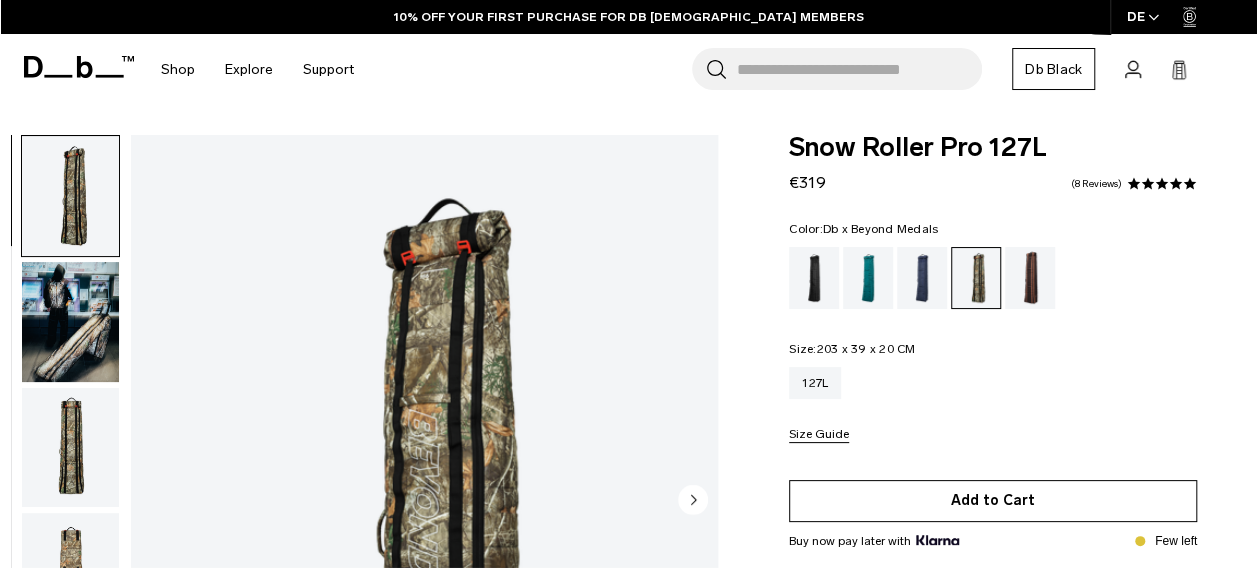 click on "Add to Cart" at bounding box center (993, 501) 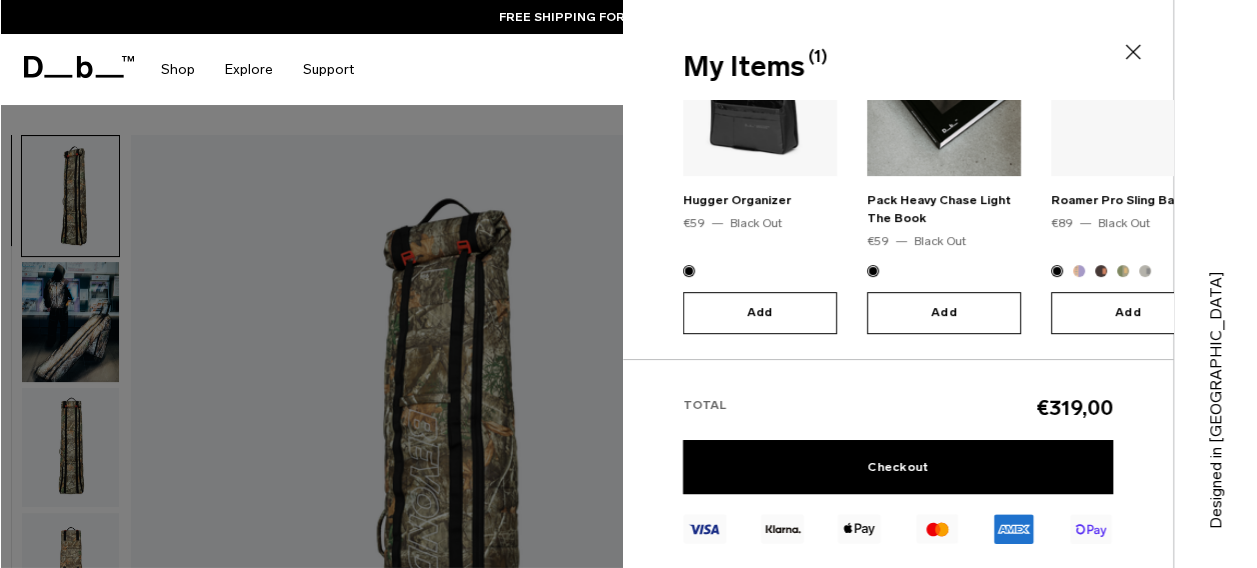 scroll, scrollTop: 364, scrollLeft: 0, axis: vertical 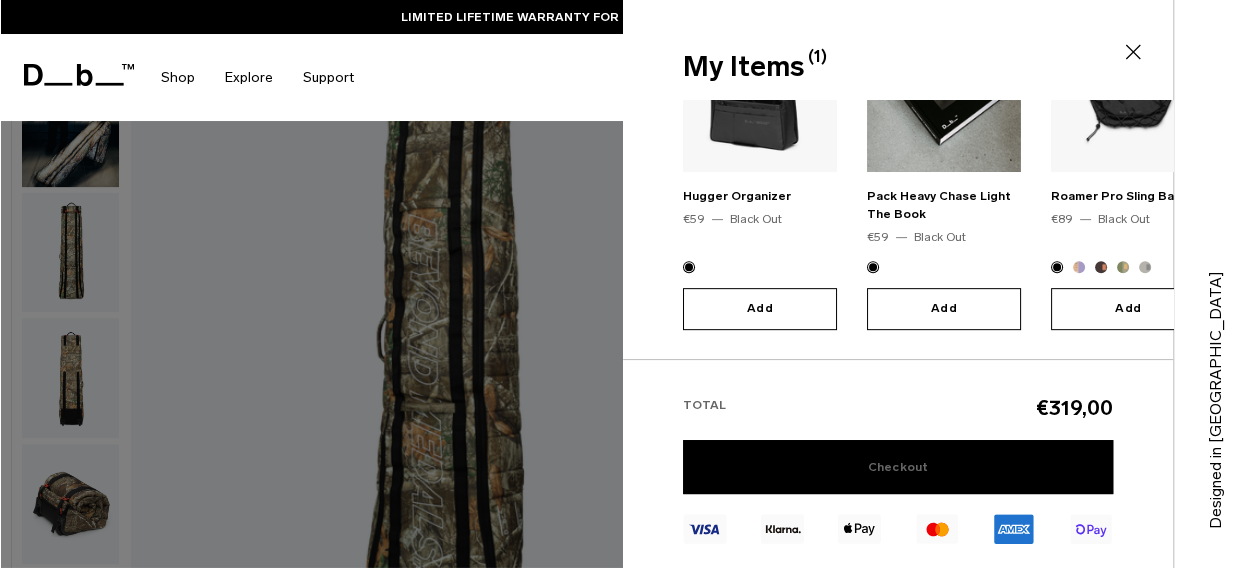 click on "Checkout" at bounding box center (898, 467) 